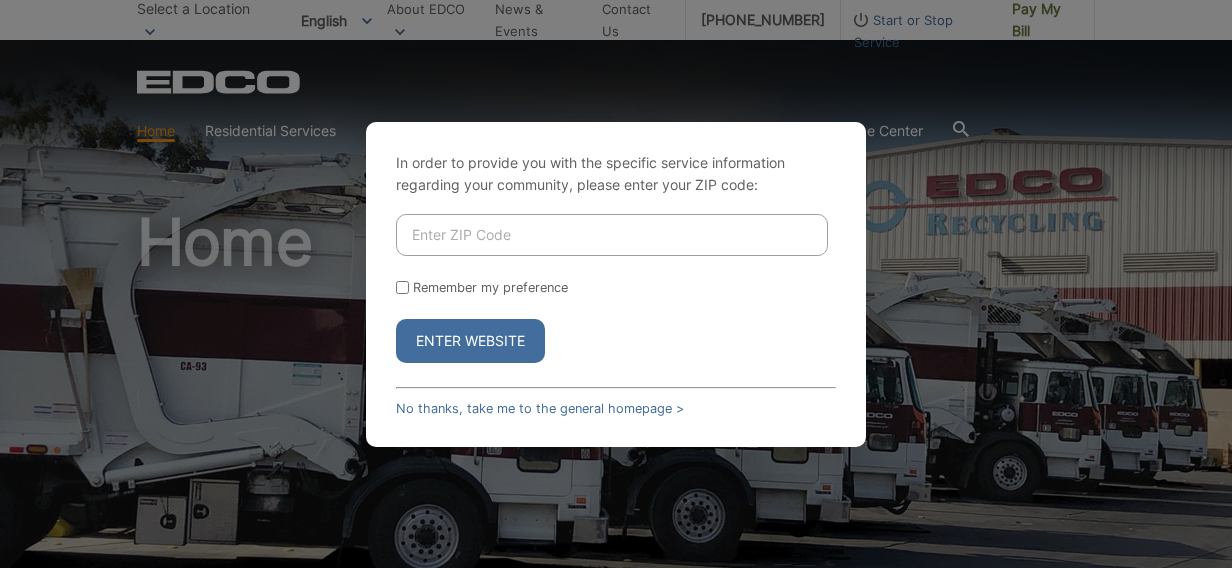 scroll, scrollTop: 0, scrollLeft: 0, axis: both 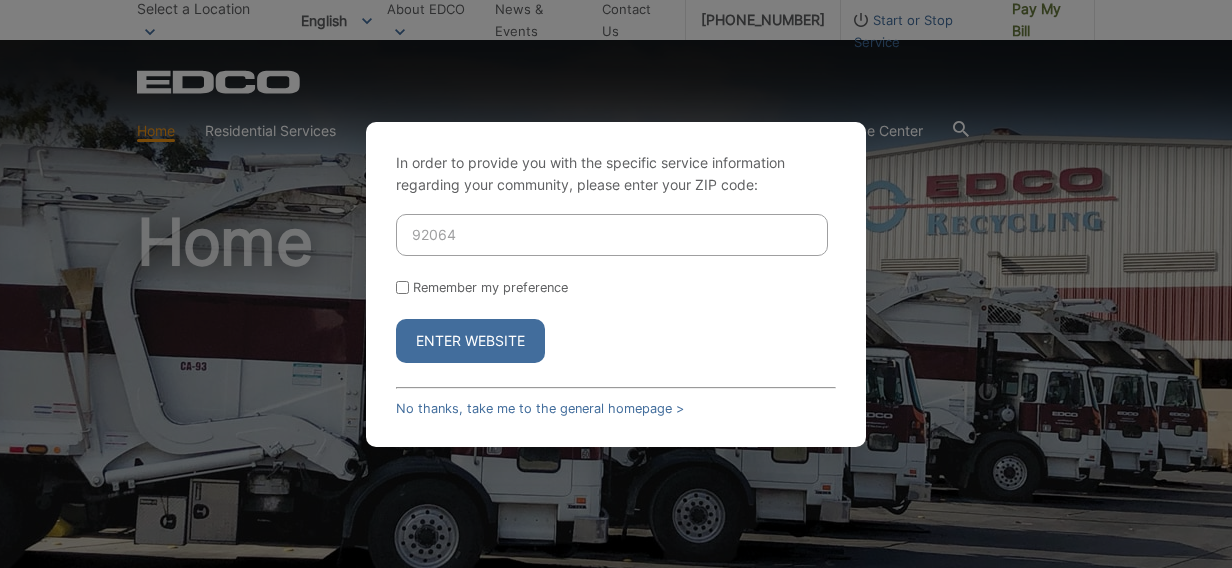 click on "Enter Website" at bounding box center (470, 341) 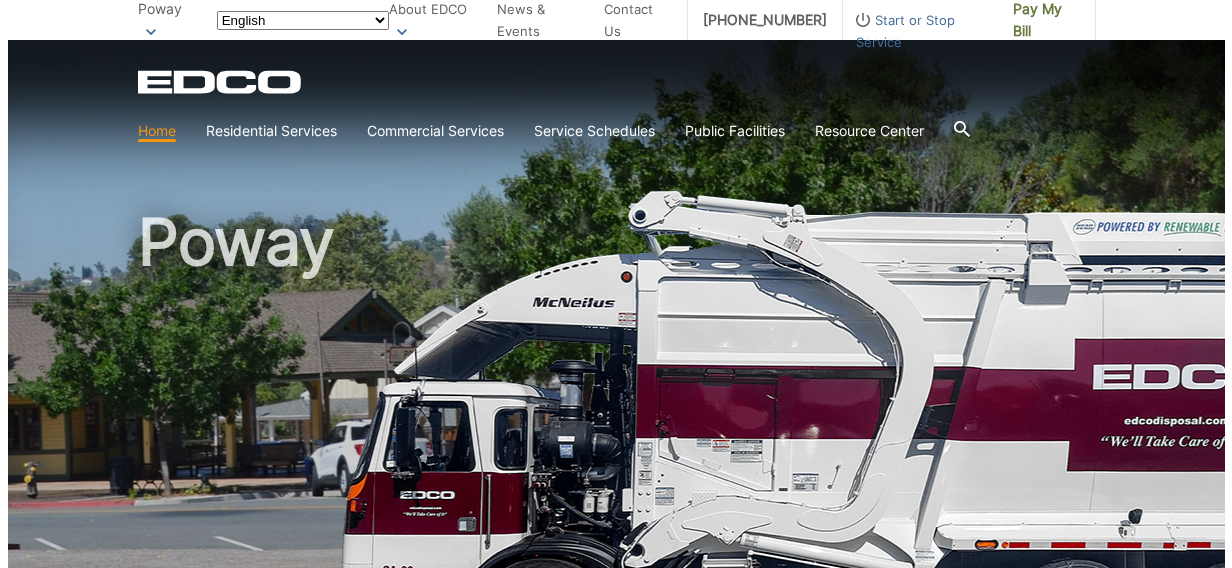 scroll, scrollTop: 0, scrollLeft: 0, axis: both 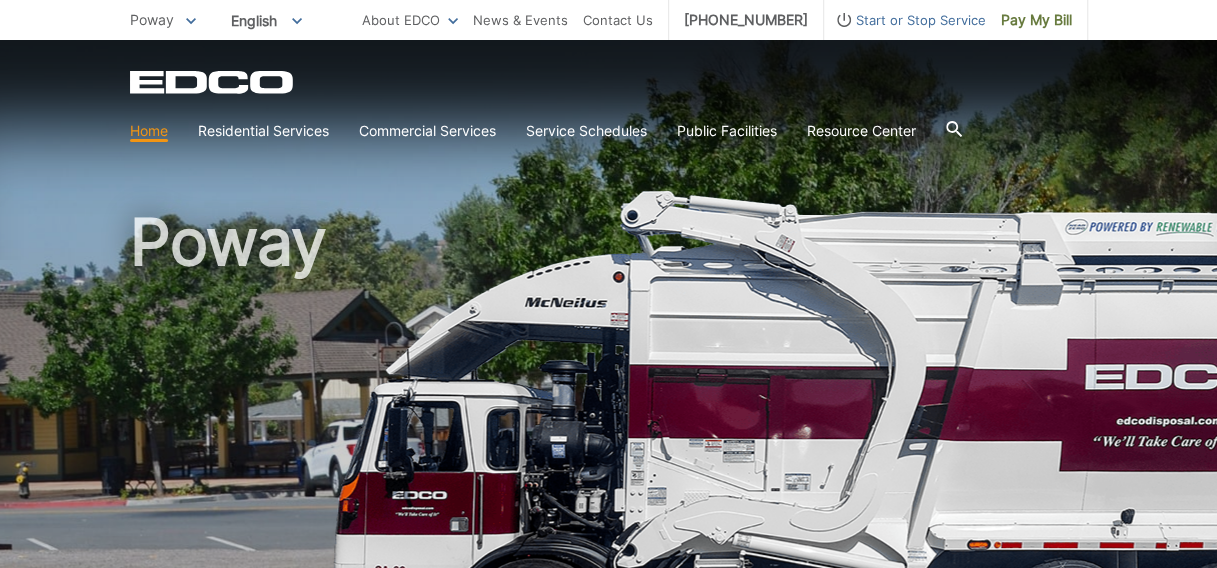 click on "Start or Stop Service" at bounding box center [905, 20] 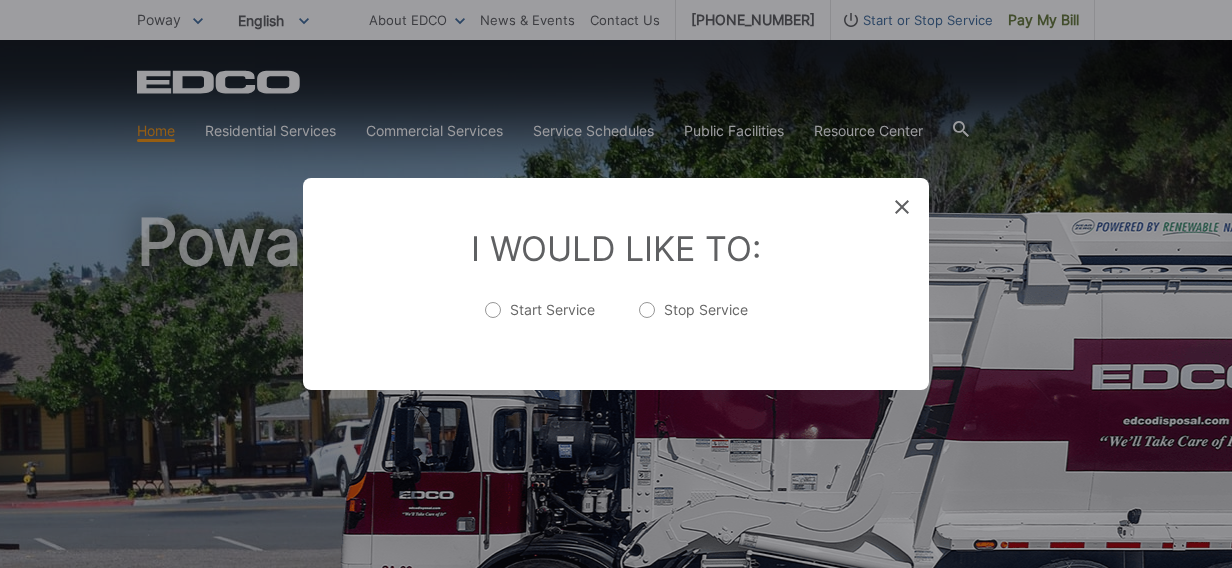 click on "Stop Service" at bounding box center (693, 320) 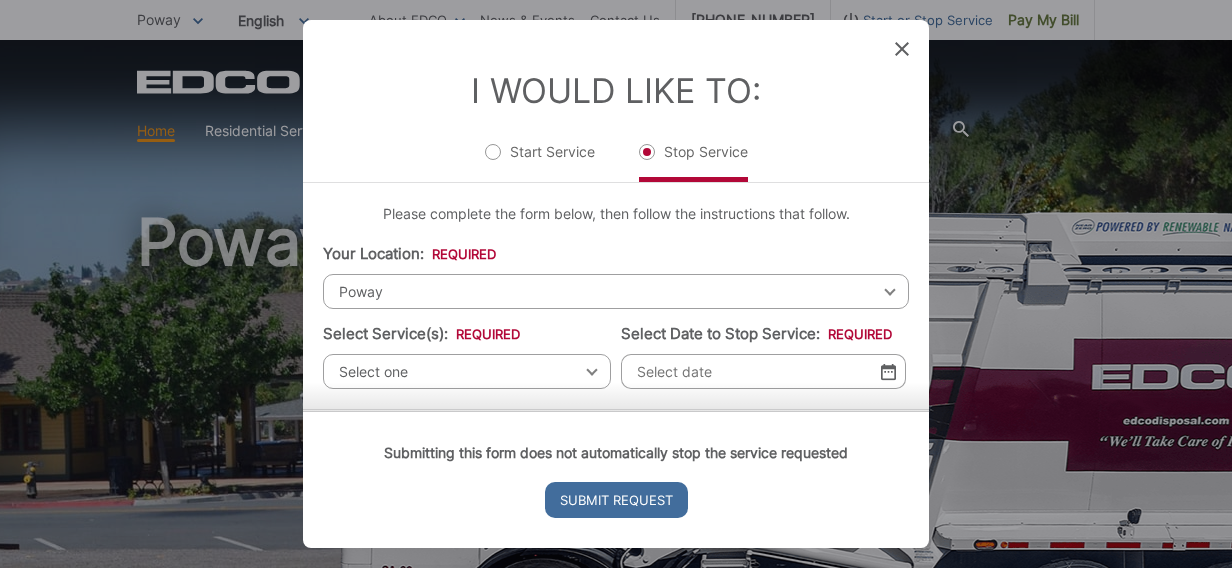 click on "Select one" at bounding box center [467, 371] 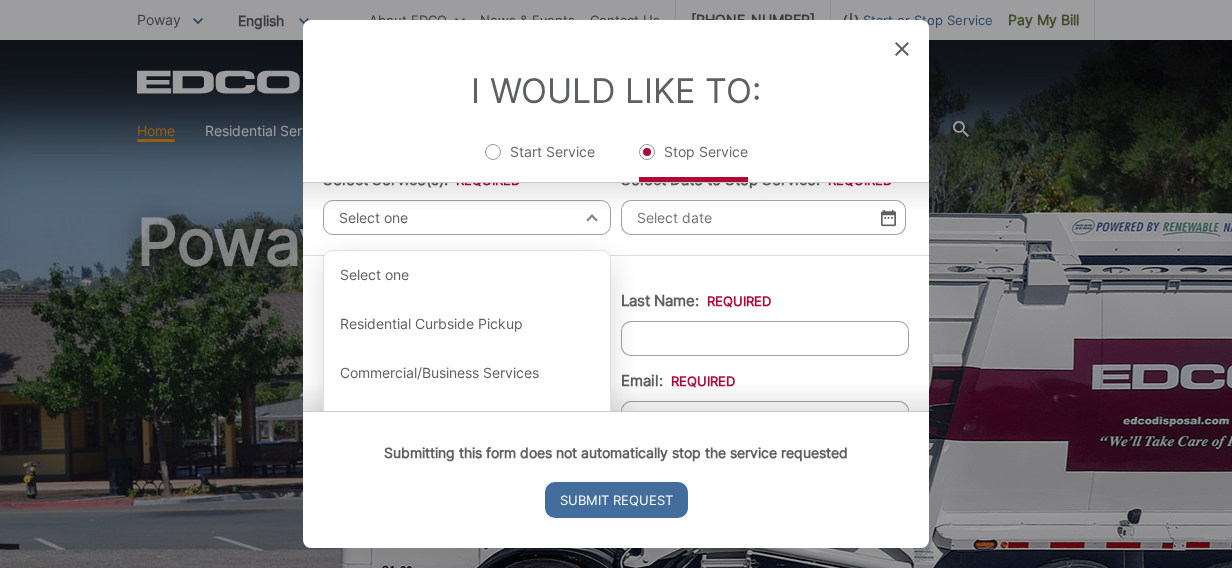 scroll, scrollTop: 158, scrollLeft: 0, axis: vertical 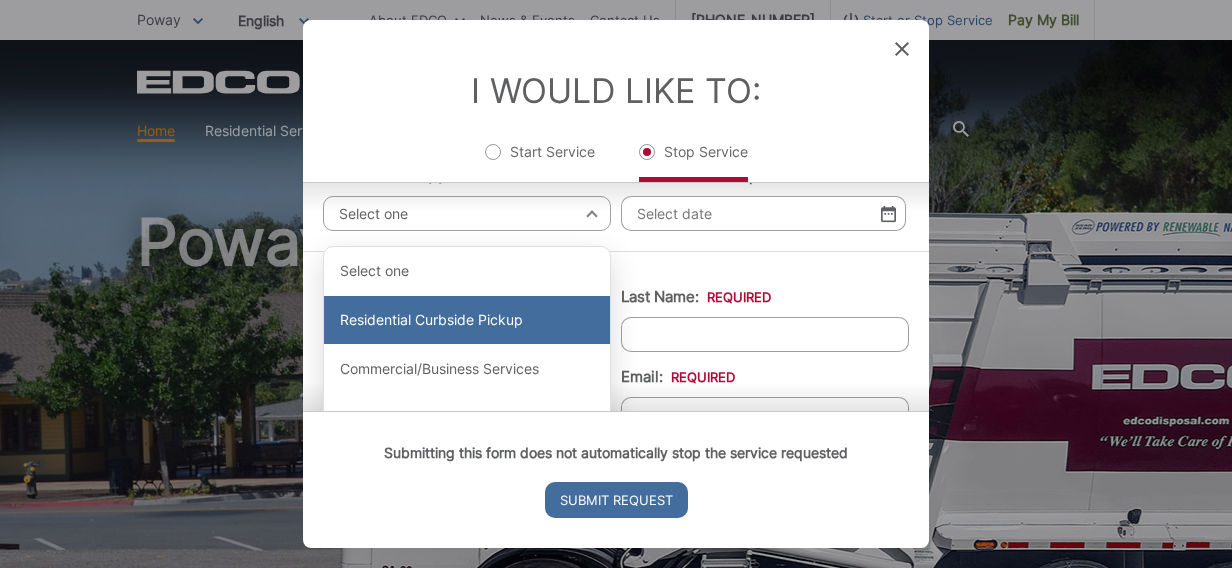 click on "Residential Curbside Pickup" at bounding box center (467, 320) 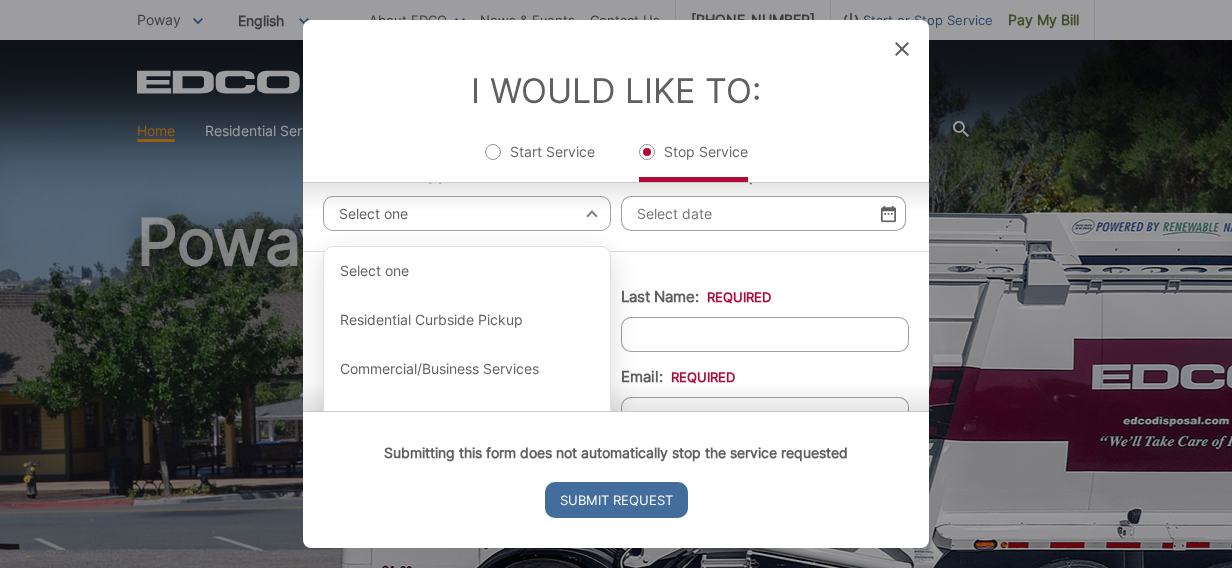 click on "First Name: *" at bounding box center [467, 334] 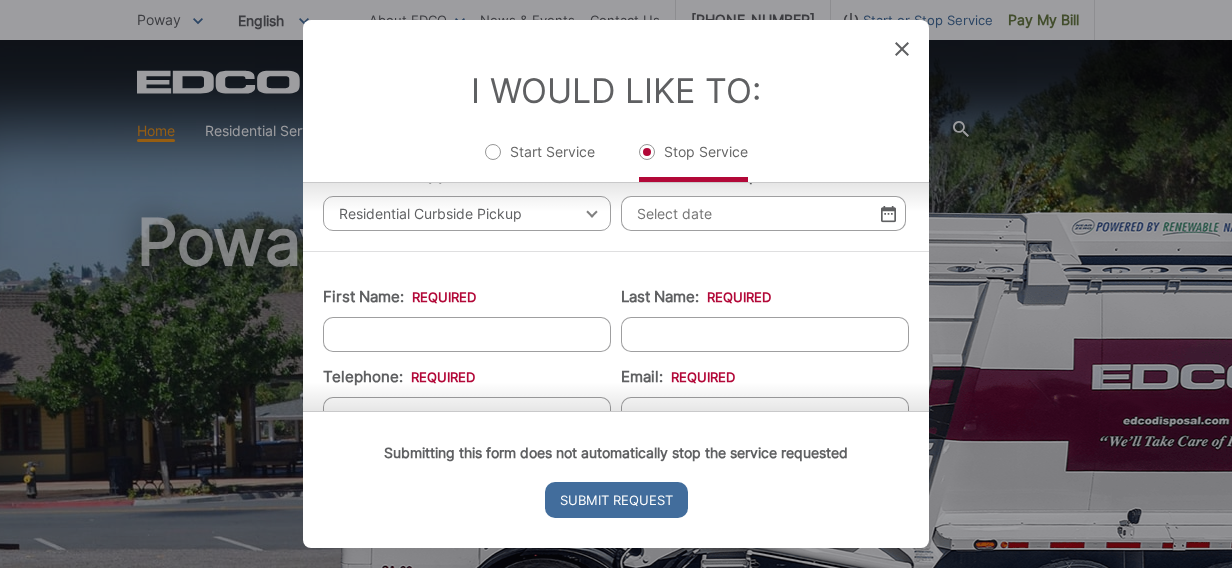 click on "Select Date to Stop Service: *" at bounding box center (763, 213) 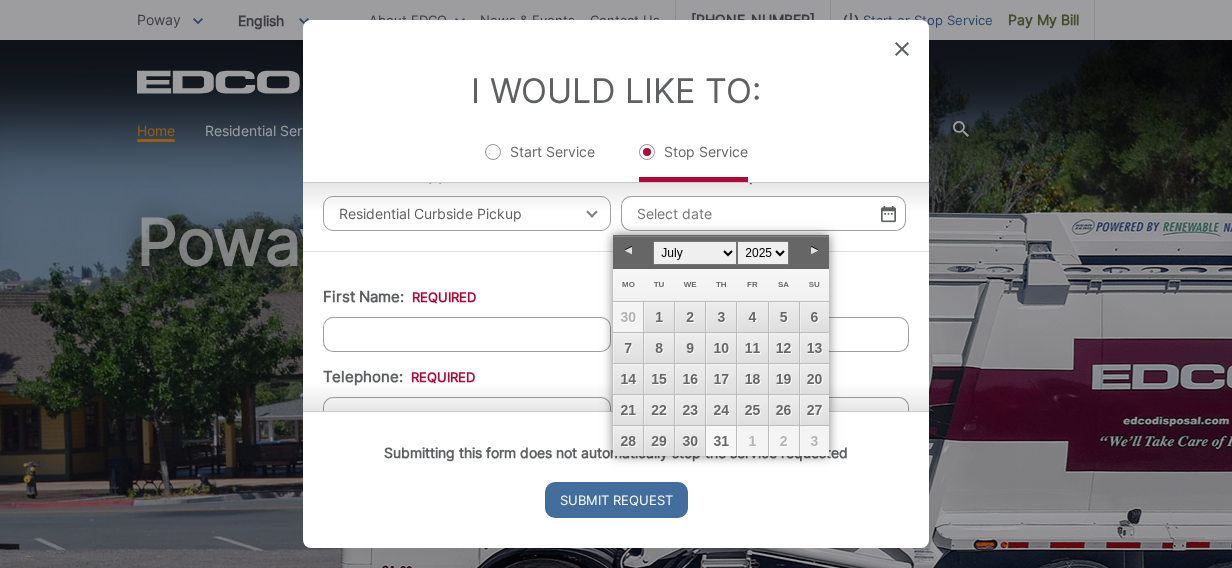 click on "31" at bounding box center [721, 441] 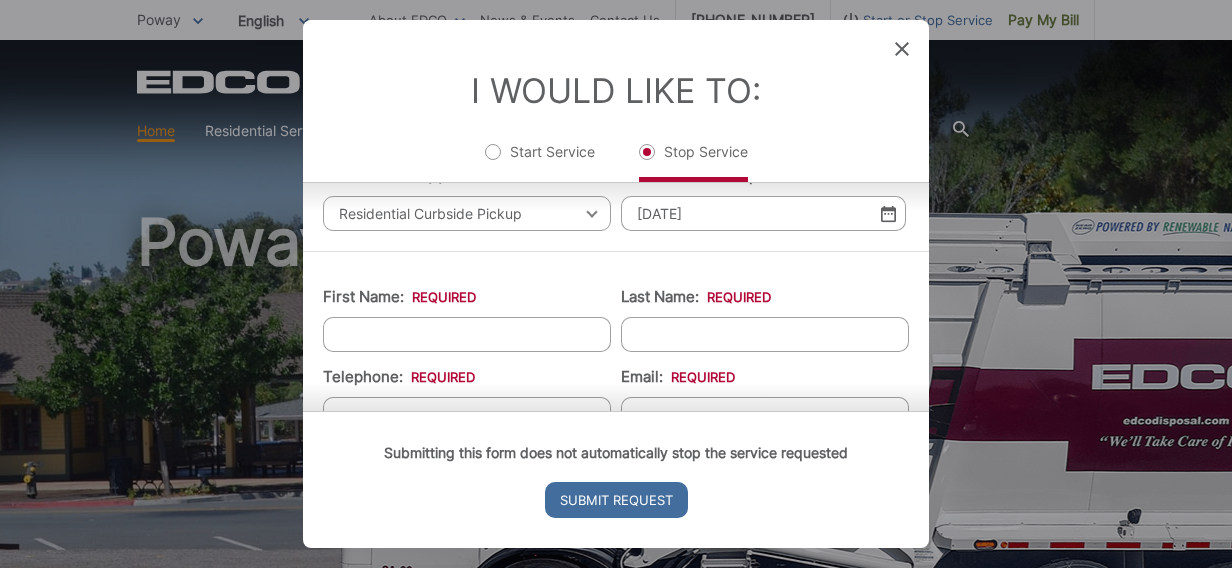 click on "First Name: *" at bounding box center (467, 334) 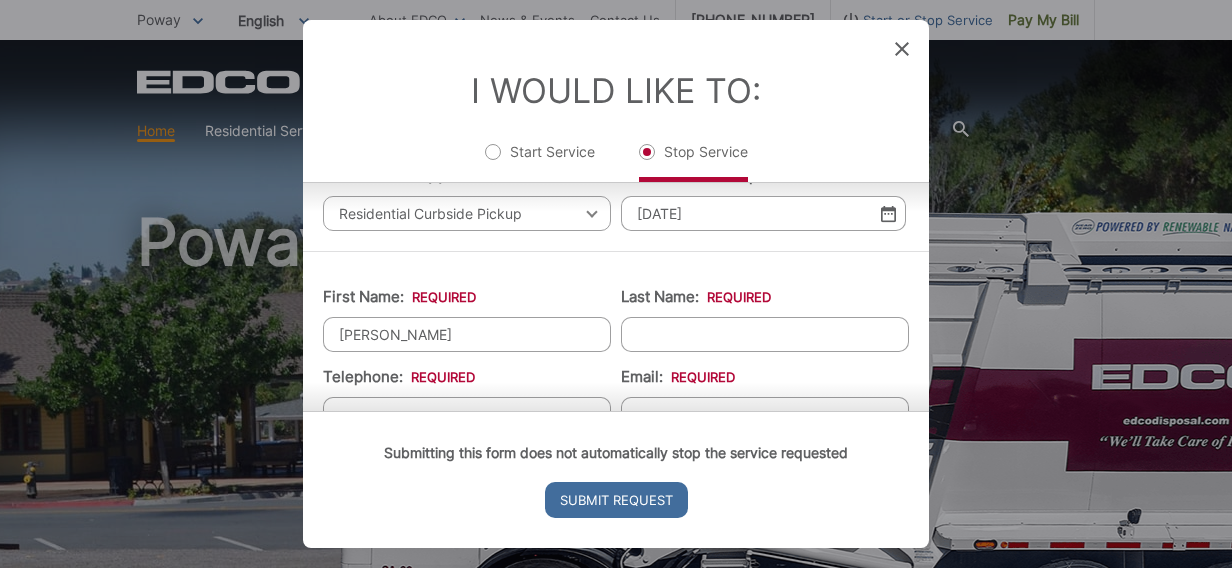 type on "Ross" 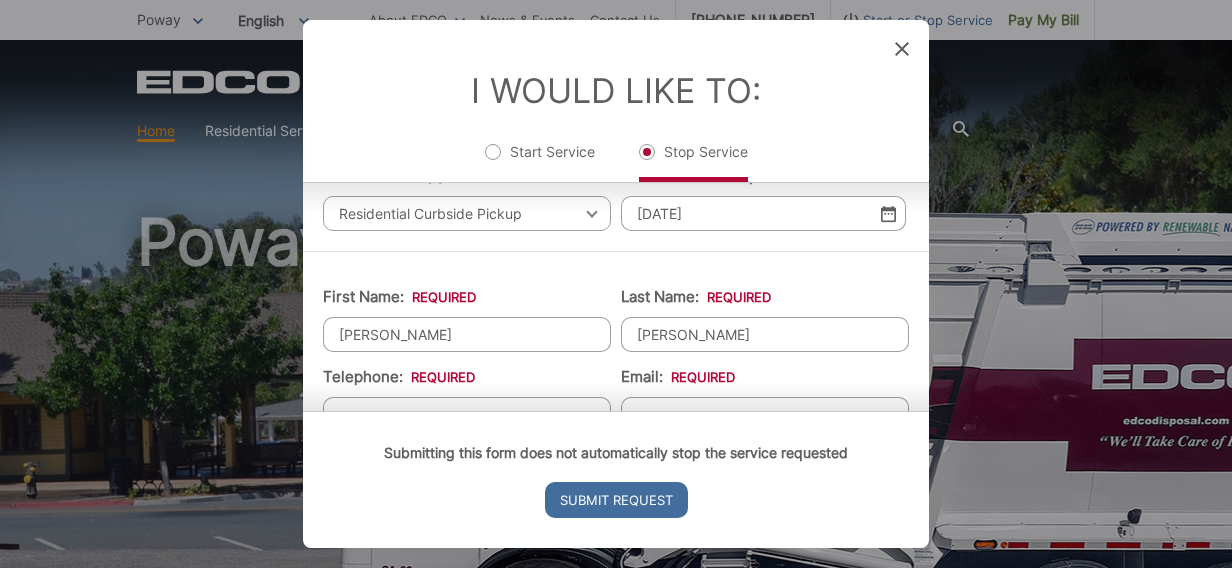 type on "7604848199" 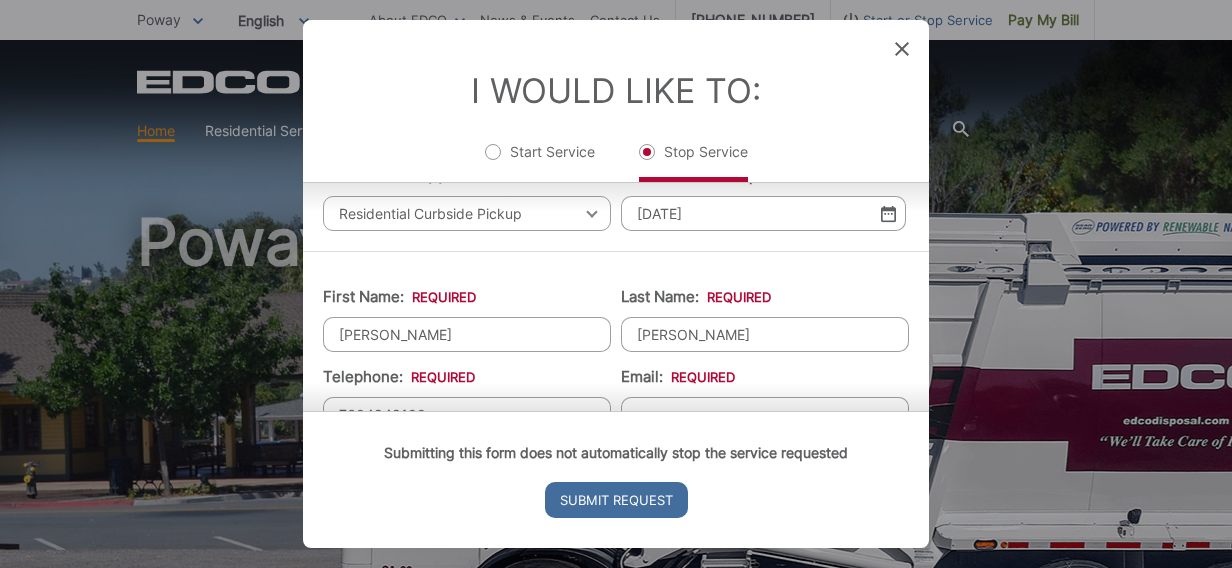 type on "toni.ross@coastal.ca.gov" 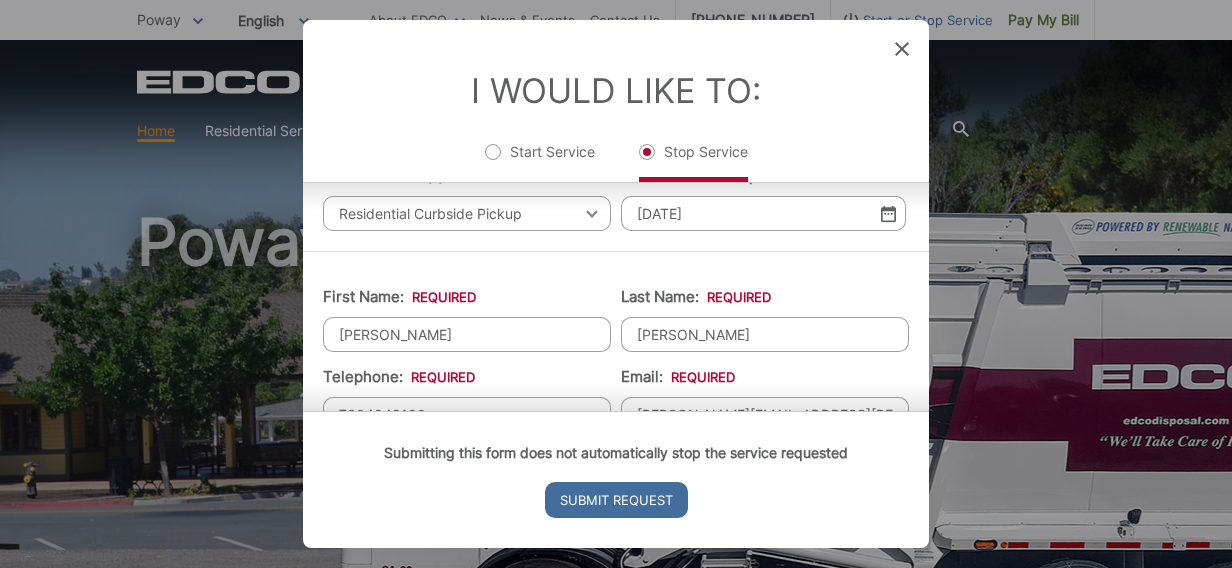 type on "[GEOGRAPHIC_DATA]" 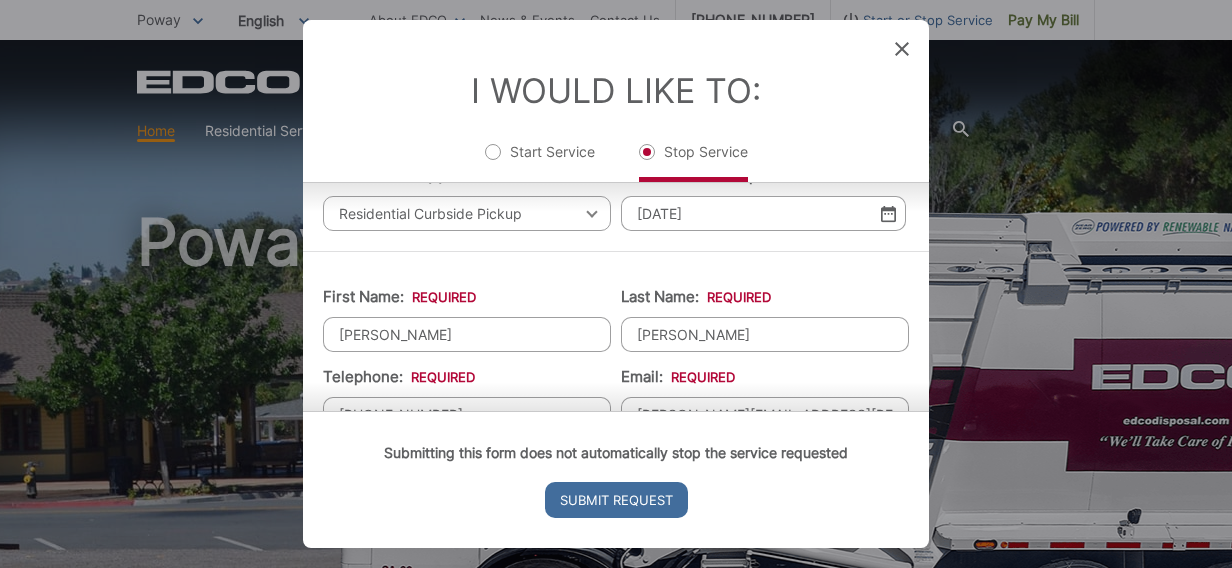 drag, startPoint x: 686, startPoint y: 327, endPoint x: 588, endPoint y: 334, distance: 98.24968 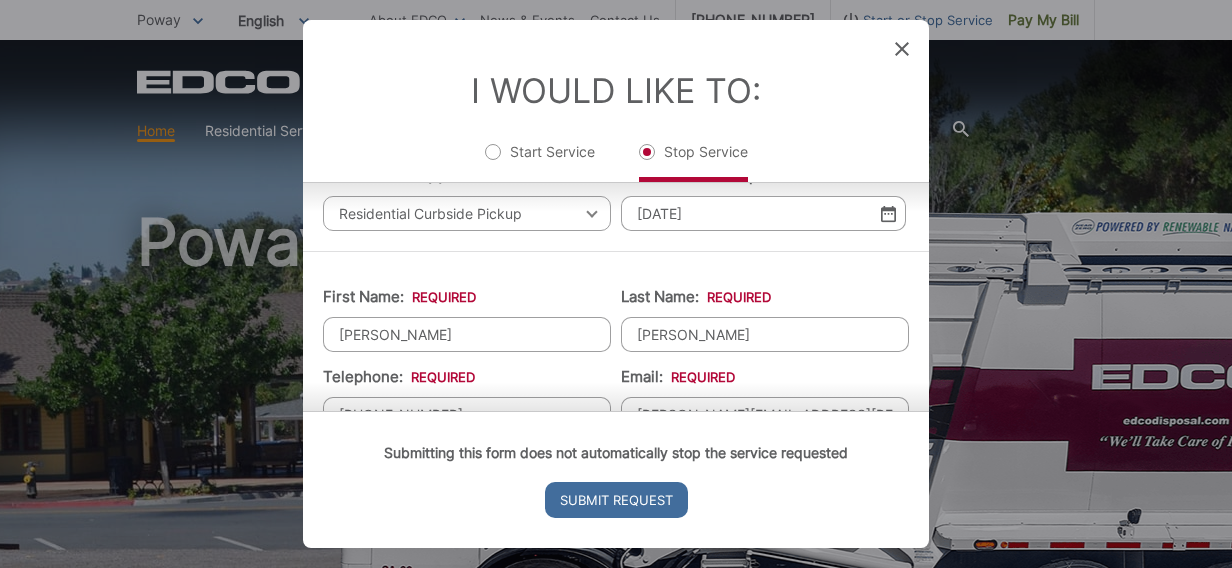 type on "Accardo" 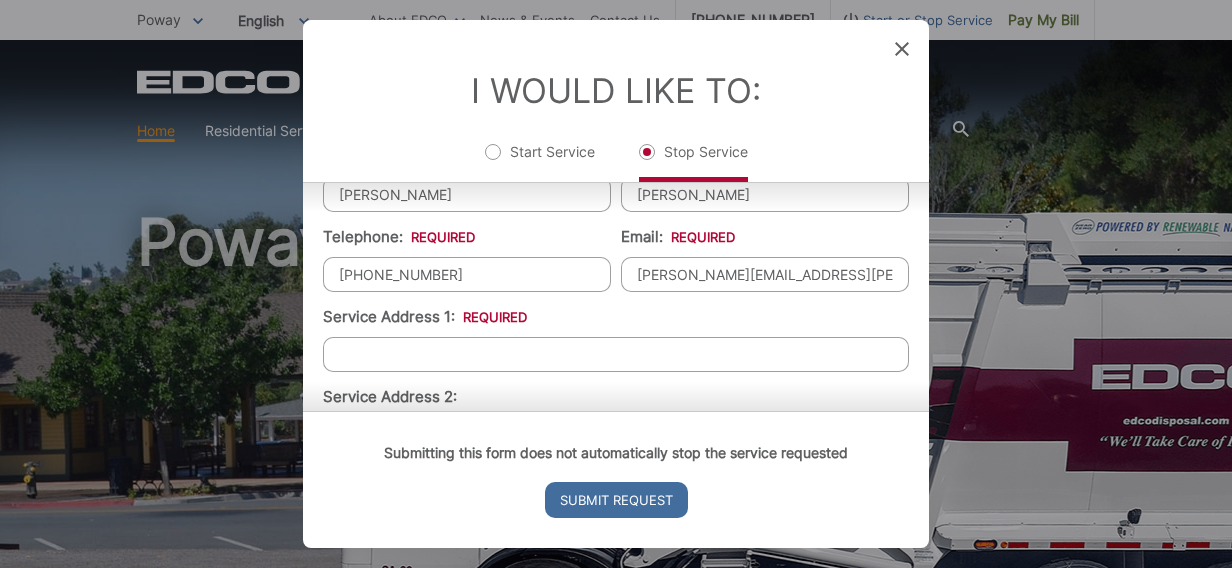 scroll, scrollTop: 317, scrollLeft: 0, axis: vertical 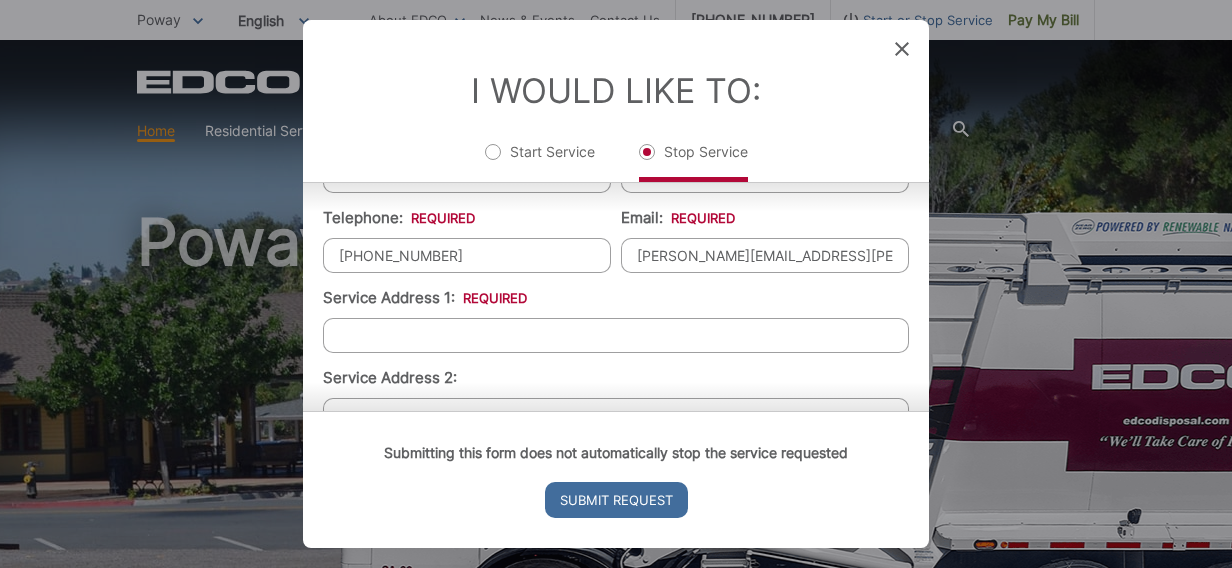 drag, startPoint x: 810, startPoint y: 257, endPoint x: 550, endPoint y: 258, distance: 260.00192 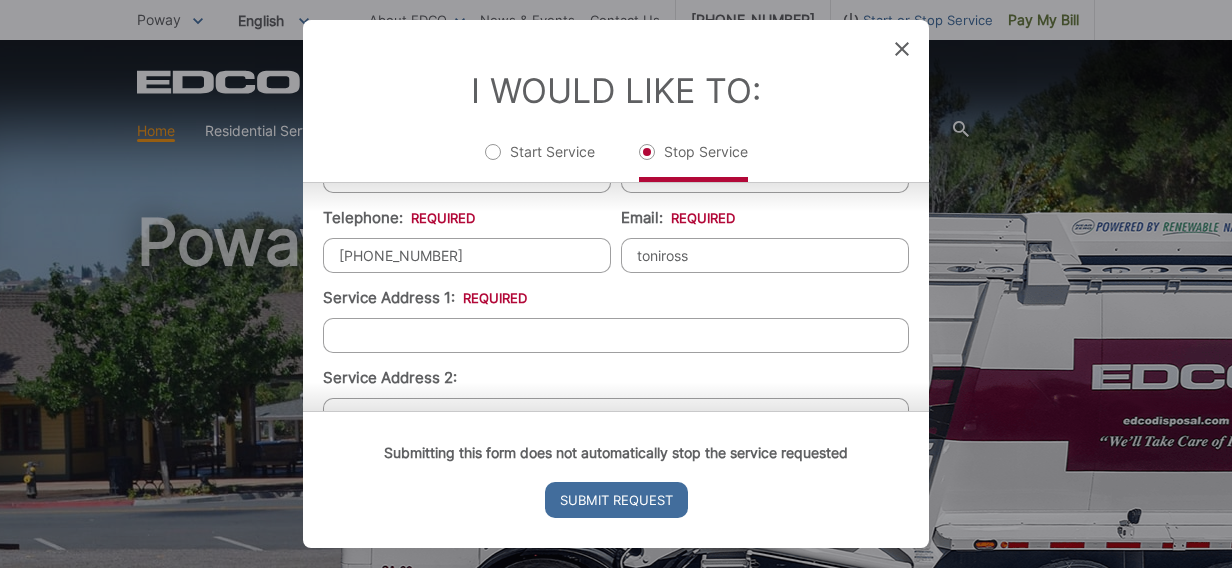 type on "toniross31@yahoo.com" 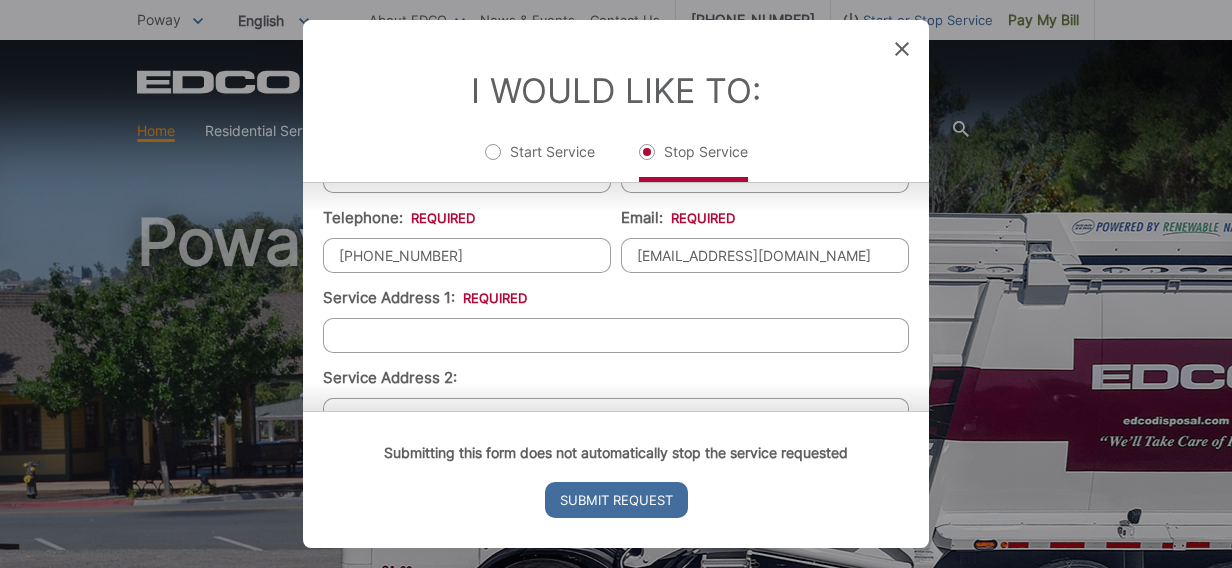 click on "Service Address 1: *" at bounding box center (616, 335) 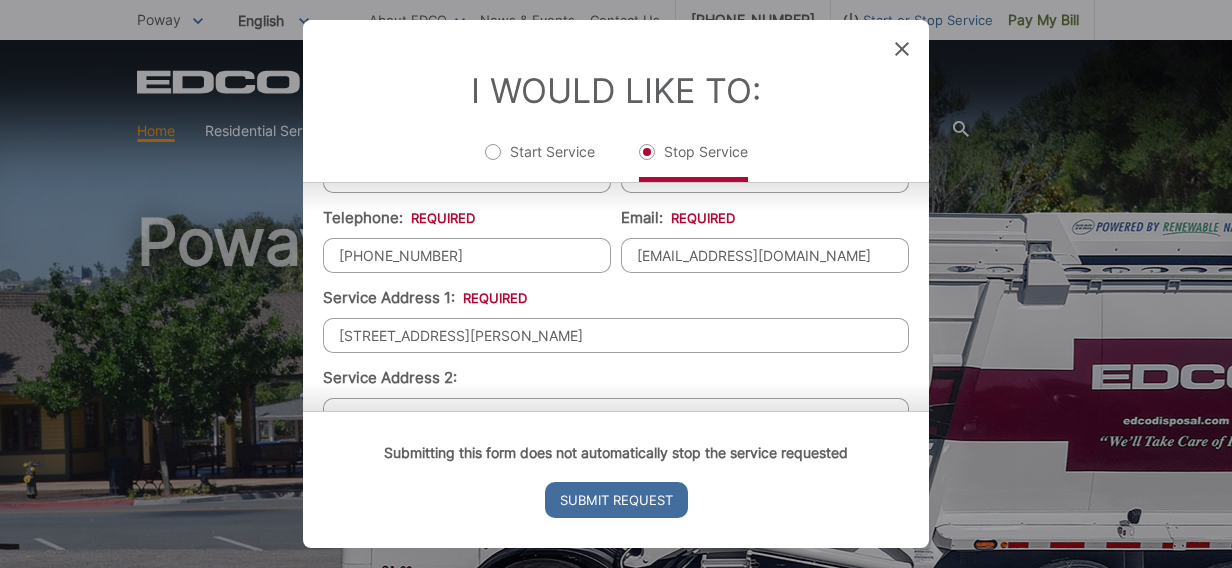 type on "13817 Tobiasson Road" 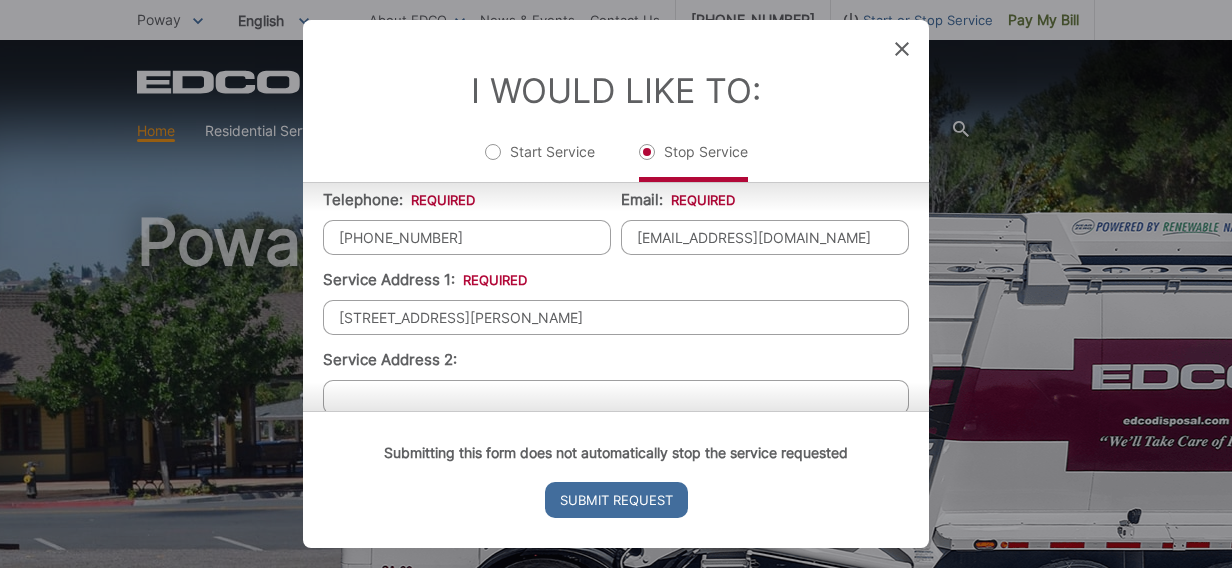 scroll, scrollTop: 512, scrollLeft: 0, axis: vertical 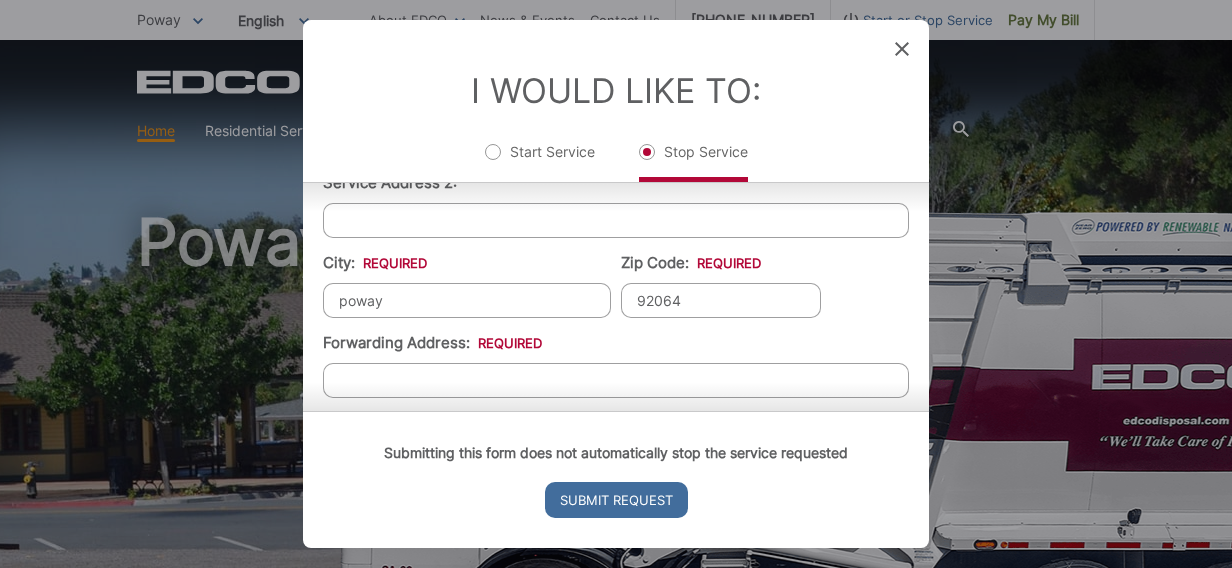 type on "poway" 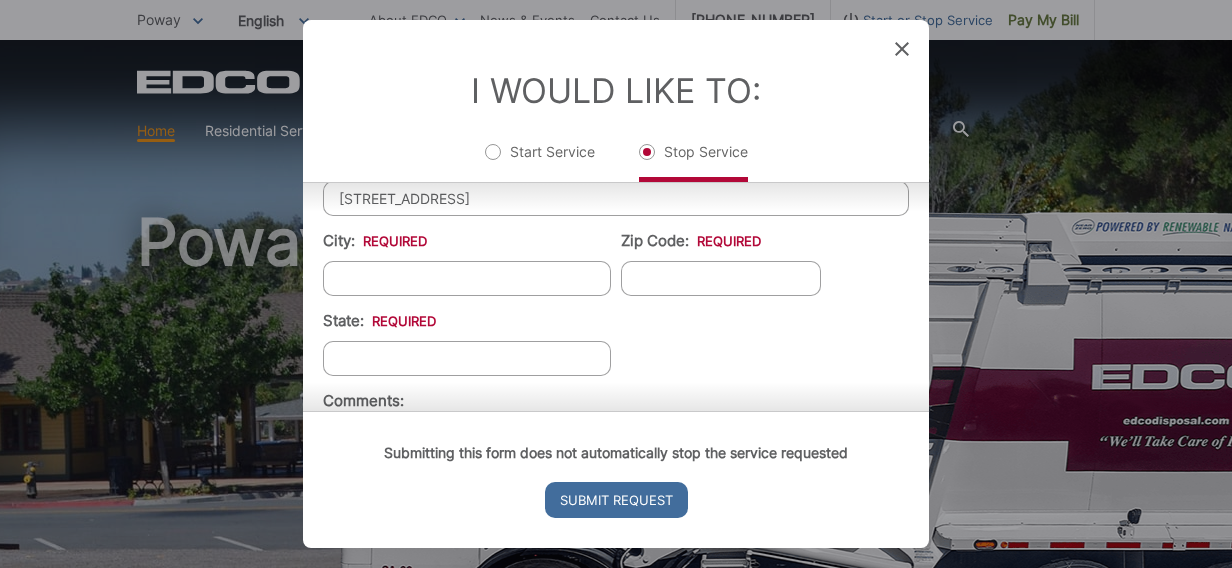 scroll, scrollTop: 701, scrollLeft: 0, axis: vertical 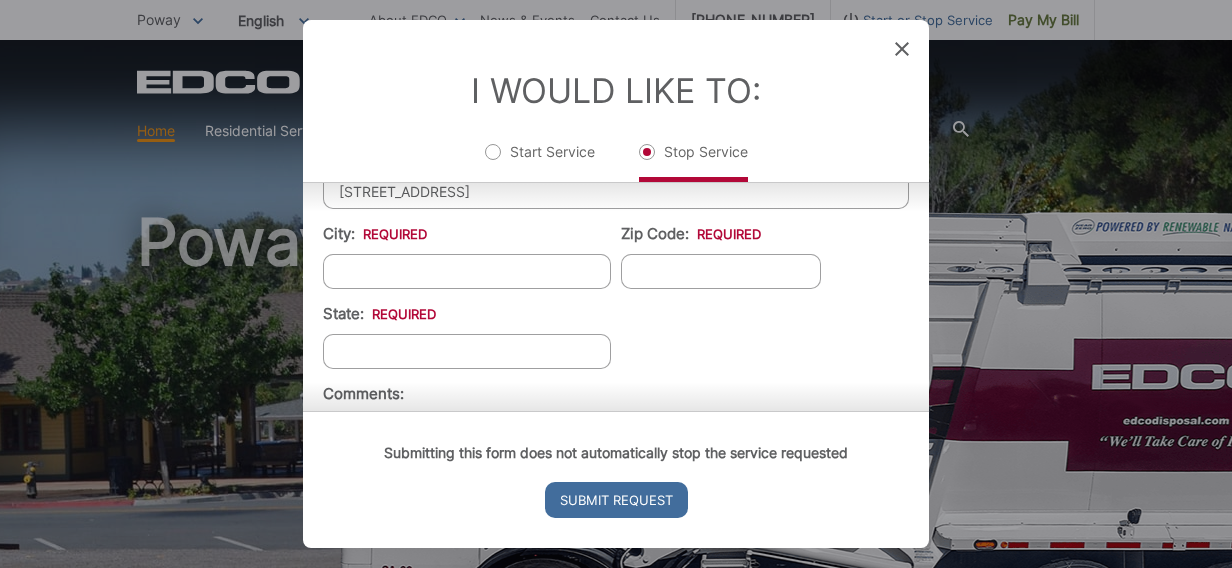 type on "12657 Orohaven Lane" 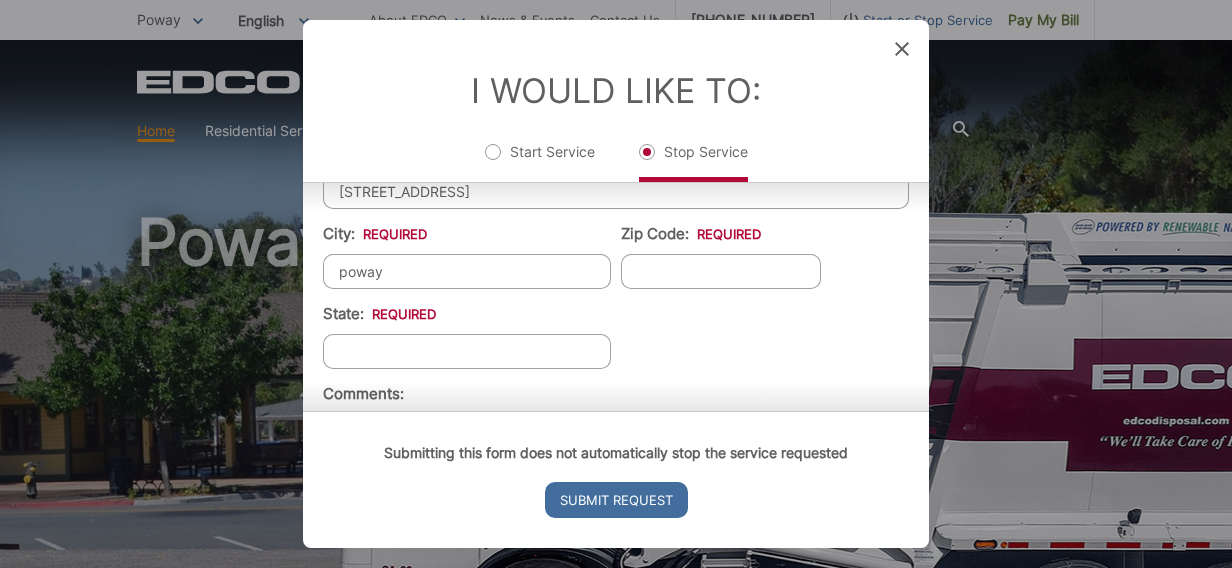 type on "92064" 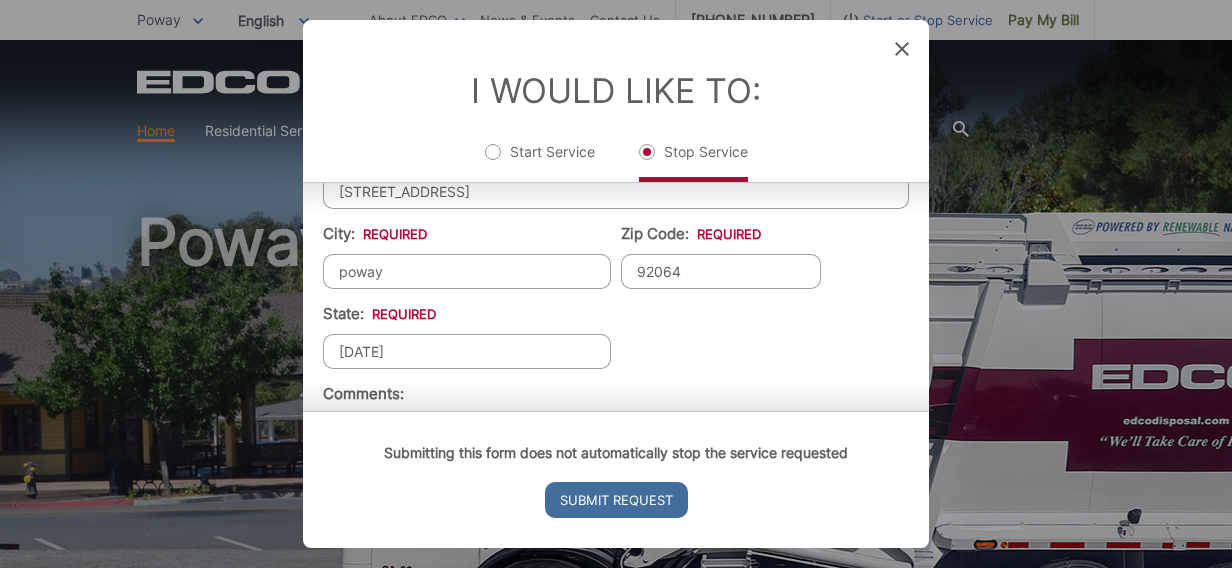 drag, startPoint x: 447, startPoint y: 356, endPoint x: 285, endPoint y: 348, distance: 162.19742 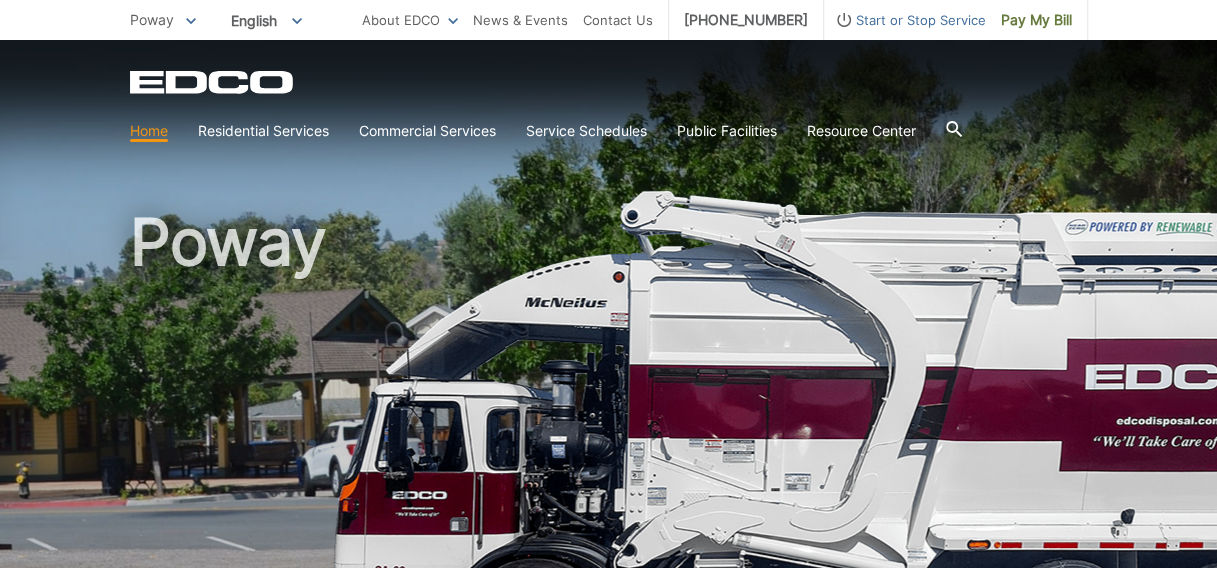 click on "Start or Stop Service" at bounding box center (905, 20) 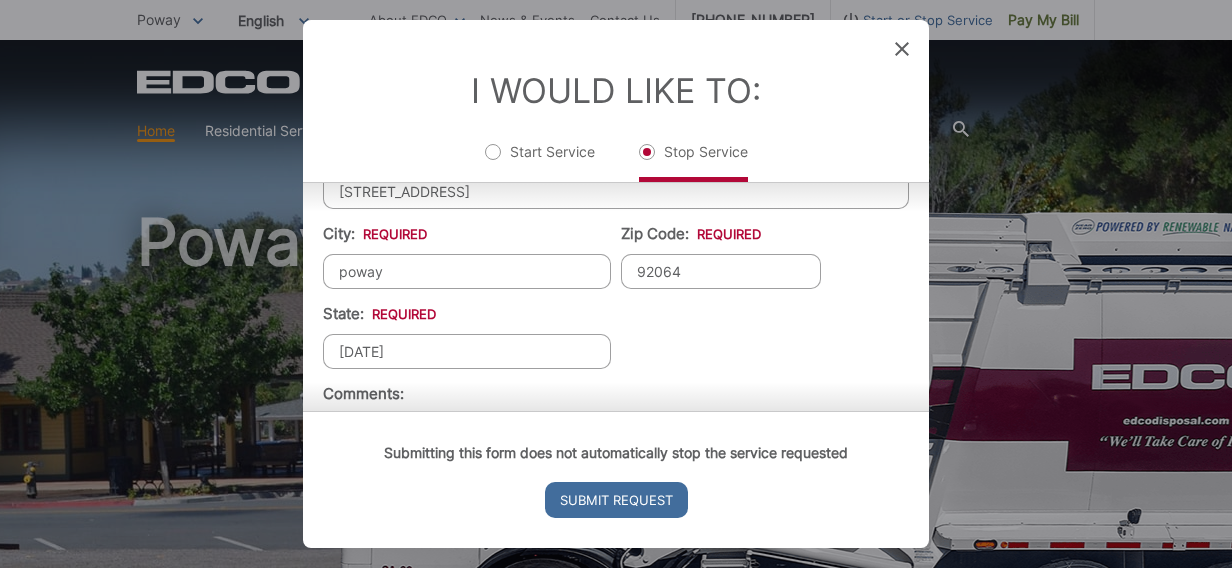 click on "10/03/2022" at bounding box center (467, 351) 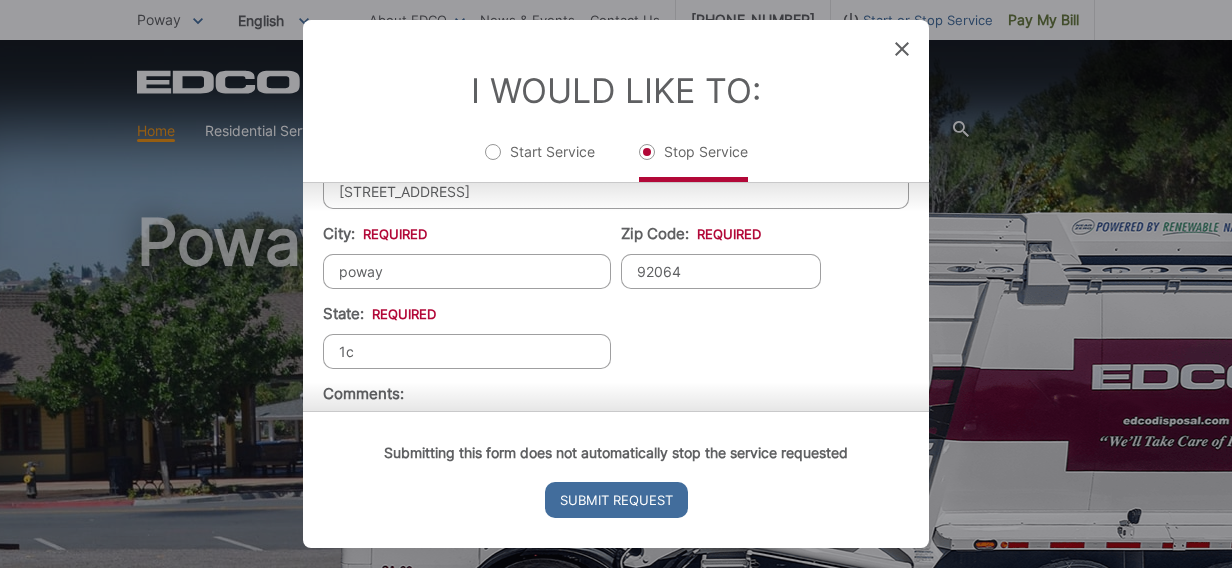 type on "1" 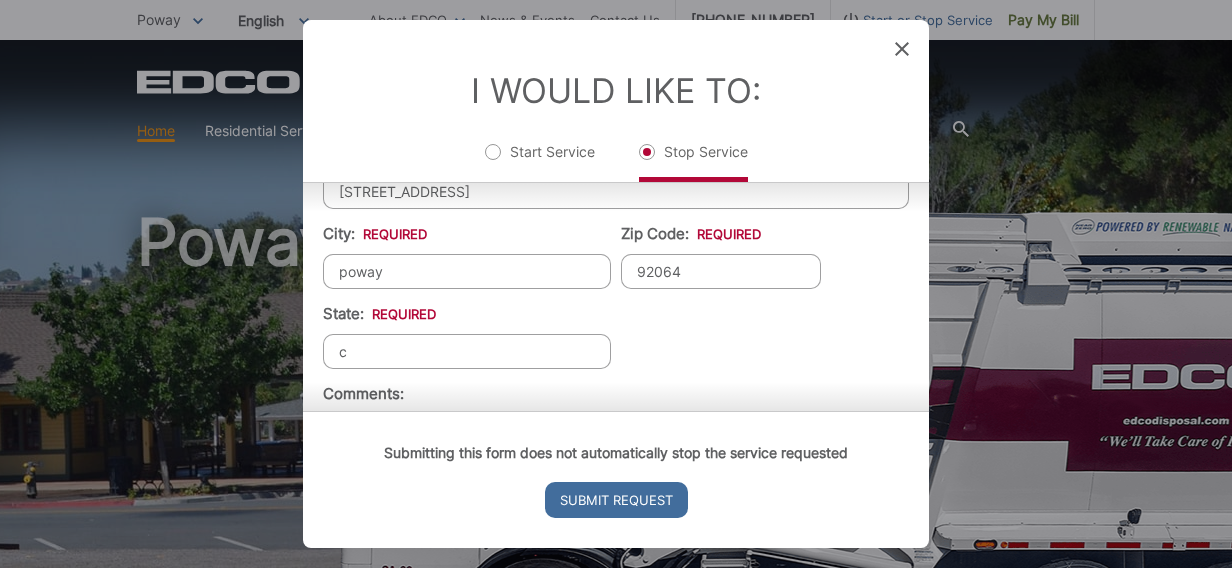 type on "CA" 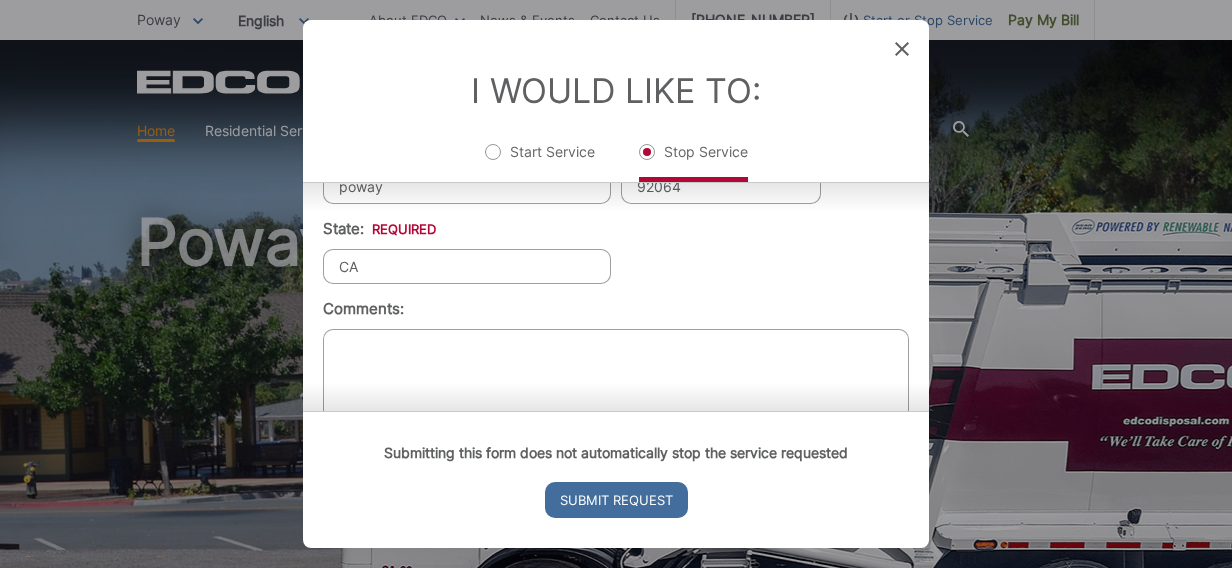 scroll, scrollTop: 824, scrollLeft: 0, axis: vertical 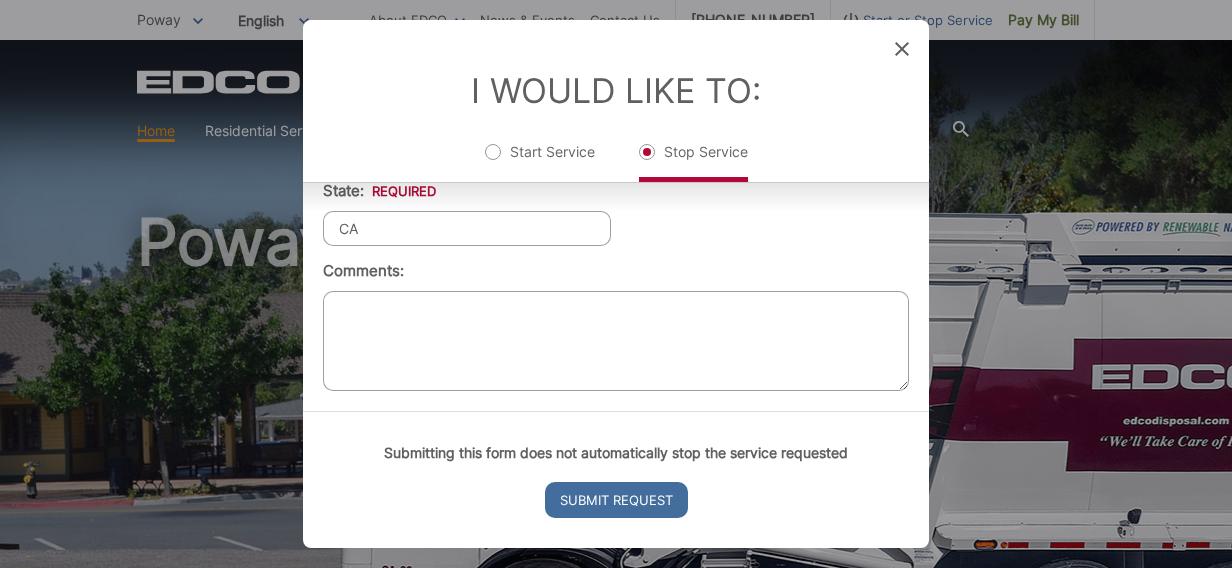 click on "Comments:" at bounding box center (616, 341) 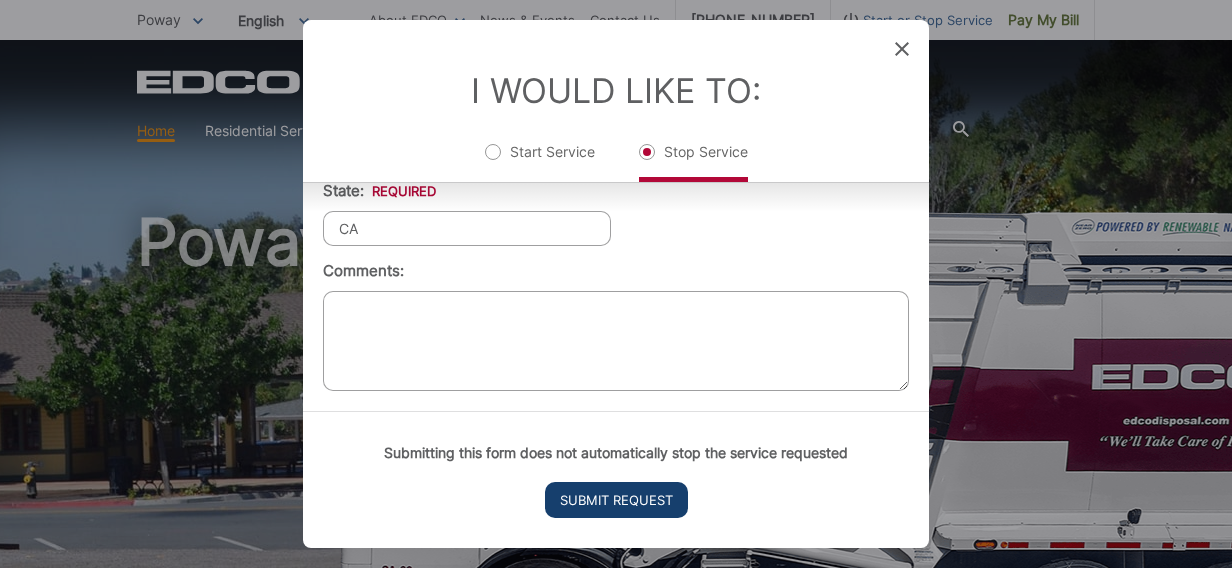 click on "Submit Request" at bounding box center (616, 500) 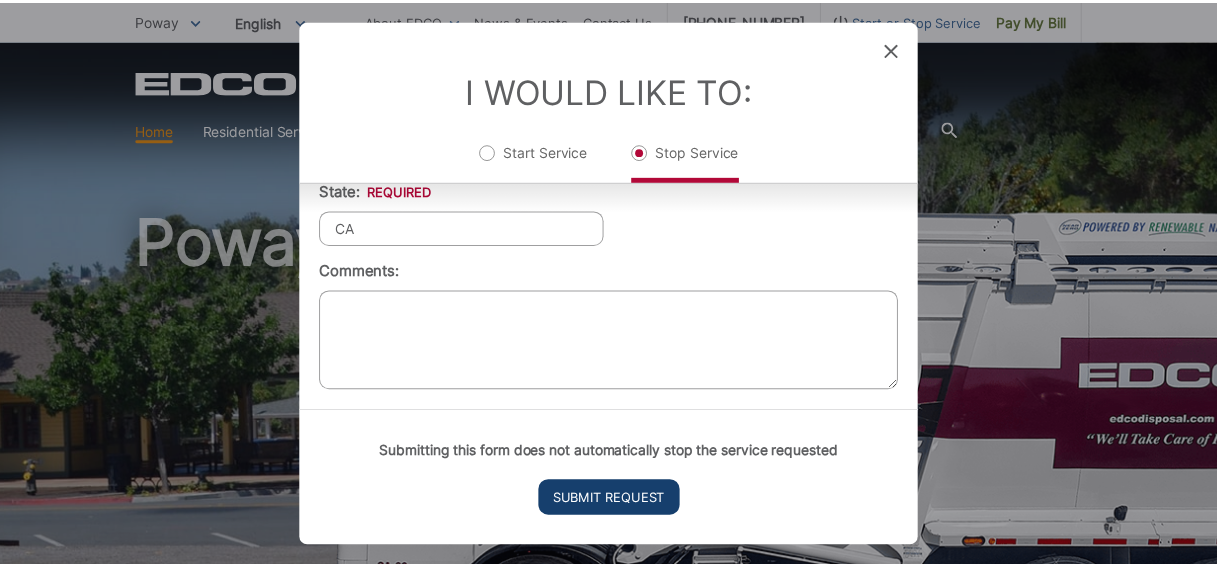 scroll, scrollTop: 0, scrollLeft: 0, axis: both 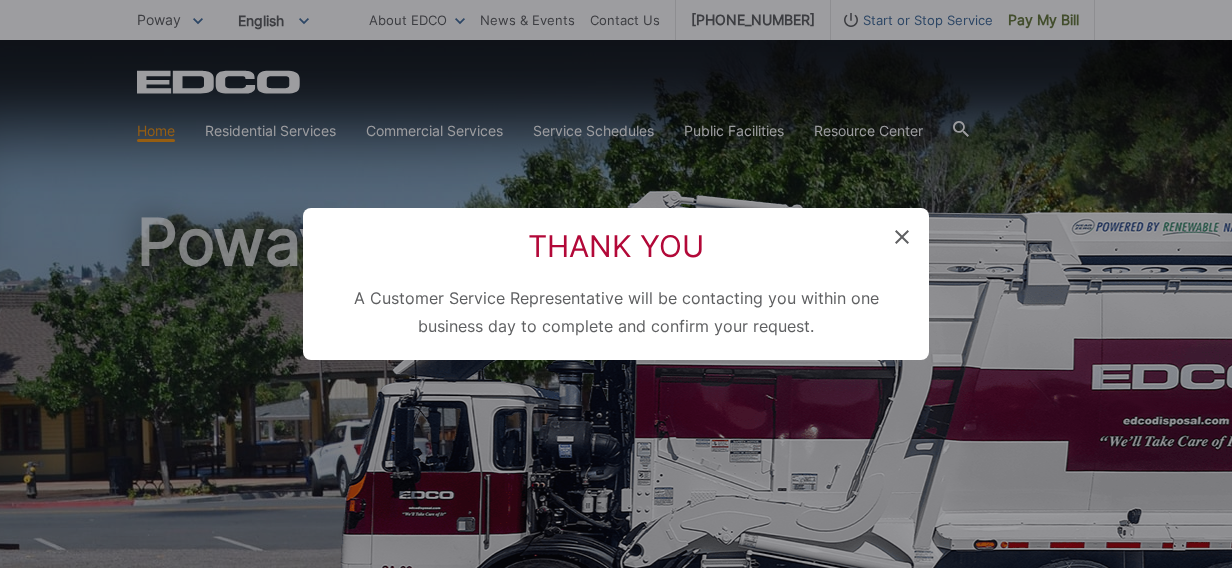 click on "Thank You
A Customer Service Representative will be contacting you within one business day to complete and confirm your request." at bounding box center [616, 284] 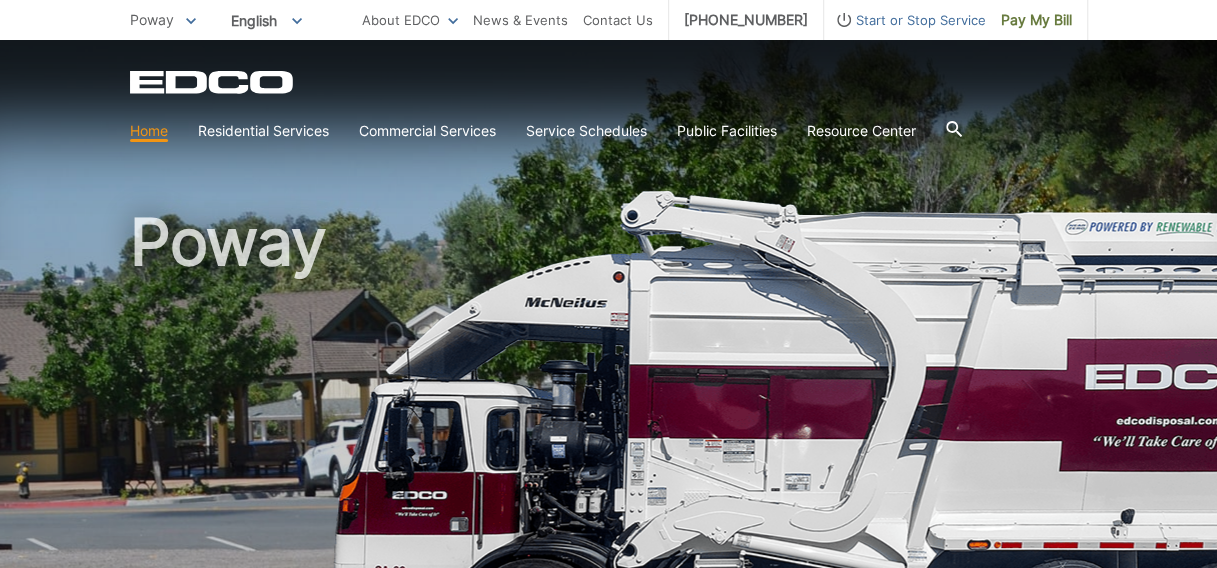 click on "Poway" at bounding box center (609, 429) 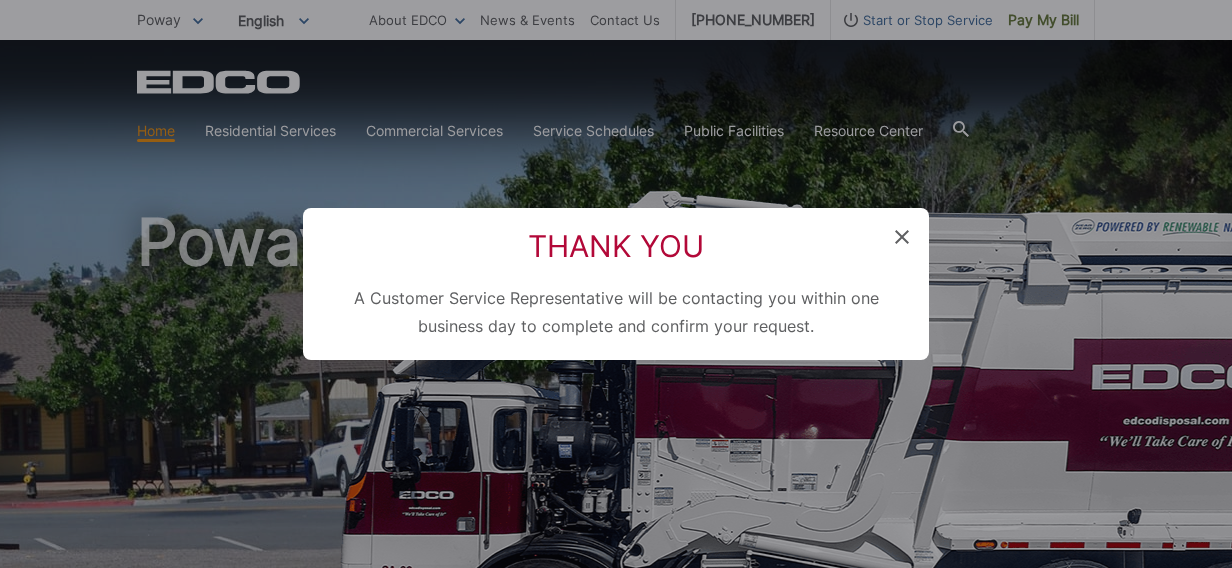 drag, startPoint x: 904, startPoint y: 244, endPoint x: 898, endPoint y: 194, distance: 50.358715 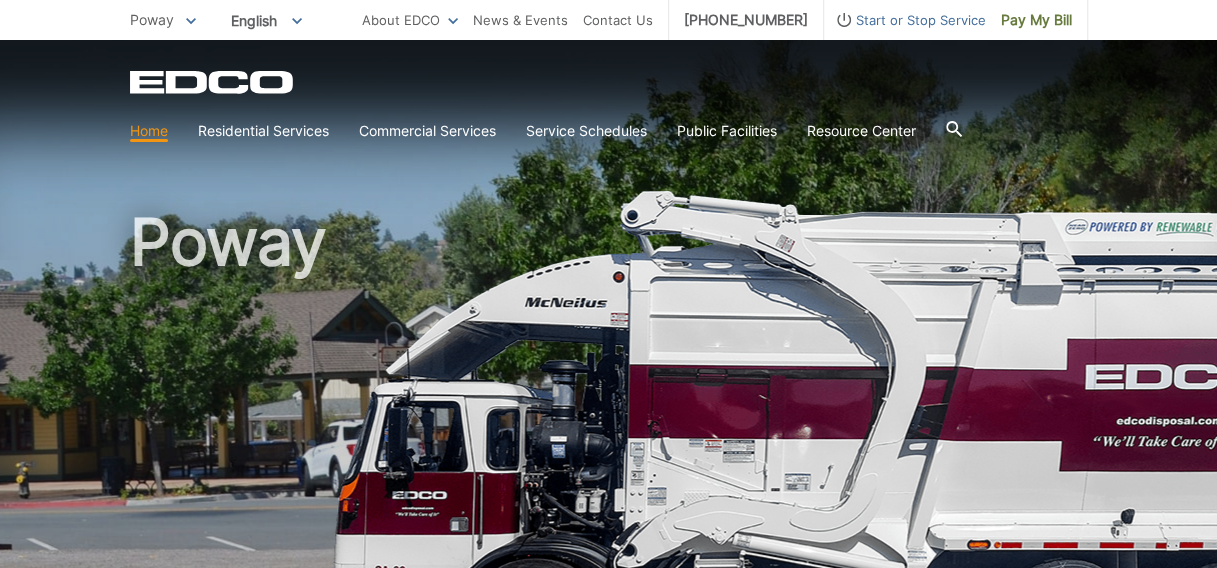 click on "Start or Stop Service" at bounding box center [905, 20] 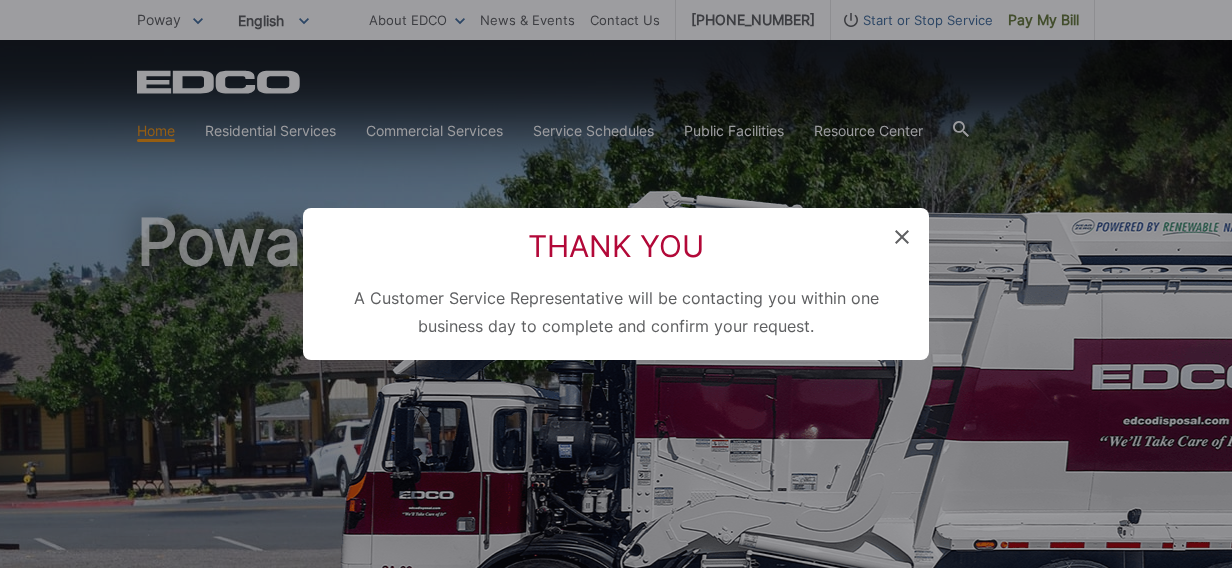 click 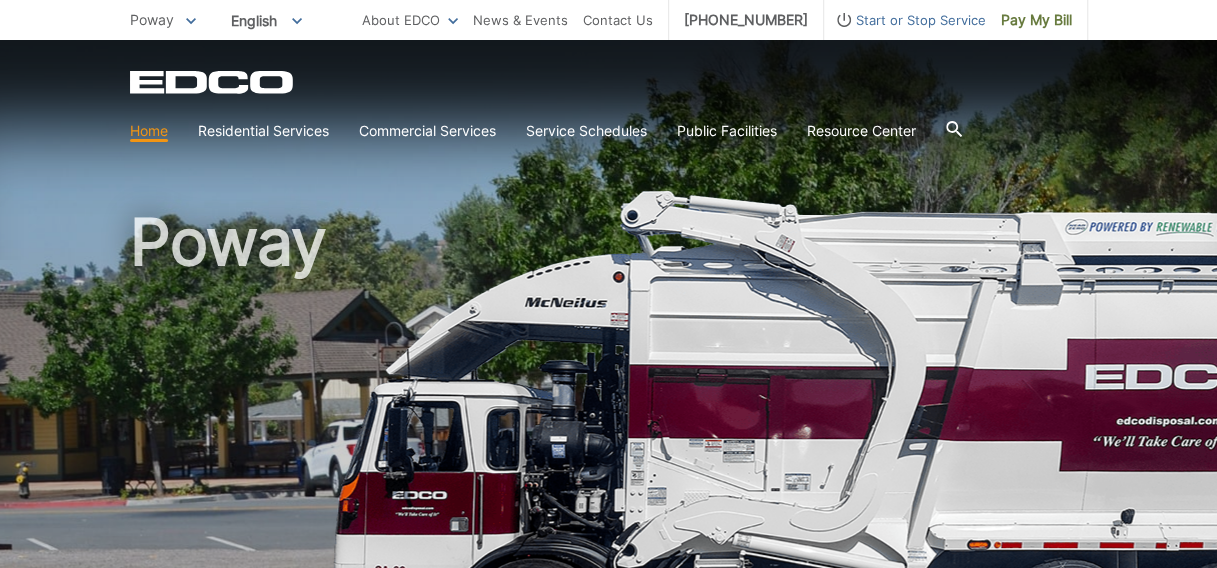 click on "EDCO Logo
Home
Residential Services
Curbside Pickup
Recycling
Organic Recycling
Trash
Household Hazardous Waste
Bulky Item Pickup
Dumpster Service
Temporary Dumpster
Roll-Off Boxes
Storage Containers
Apartments & Condos
Recycling
Organic Recycling
Trash
Commercial Services
Commercial Services
Recycling
Organic Recycling
Trash
Roll-Off Boxes" at bounding box center (608, 95) 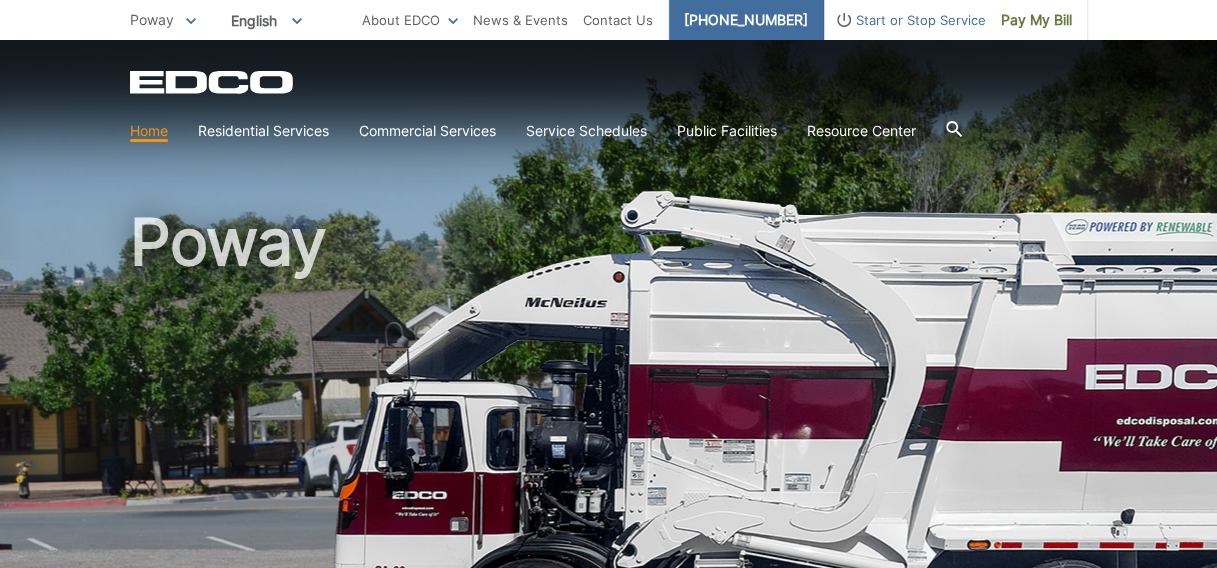click on "(858) 748-7769" at bounding box center (746, 20) 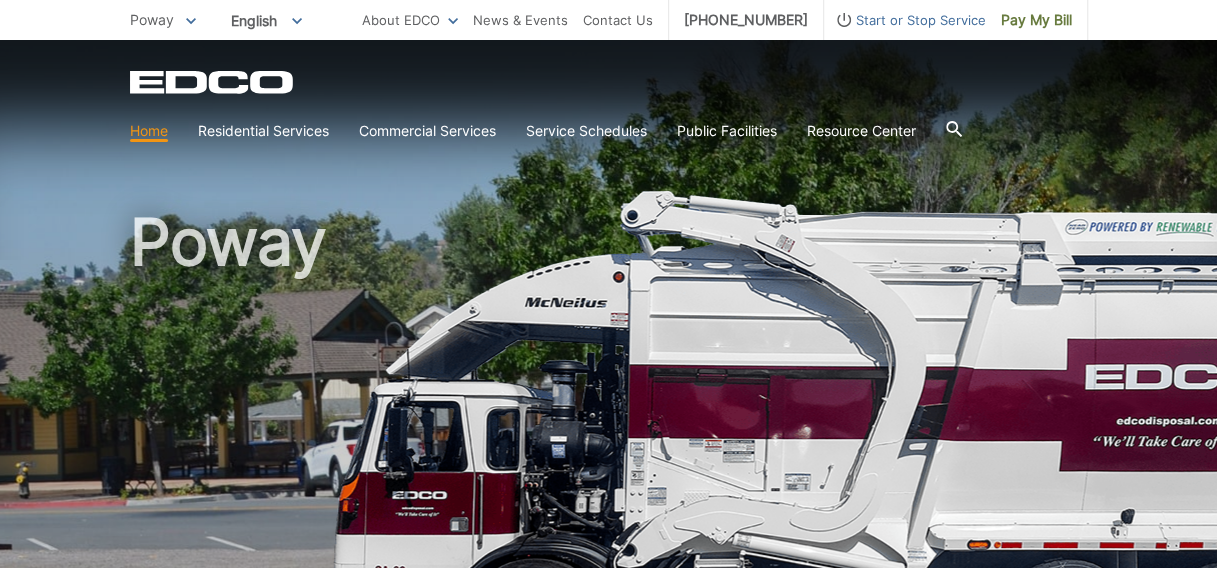 click on "Start or Stop Service" at bounding box center (905, 20) 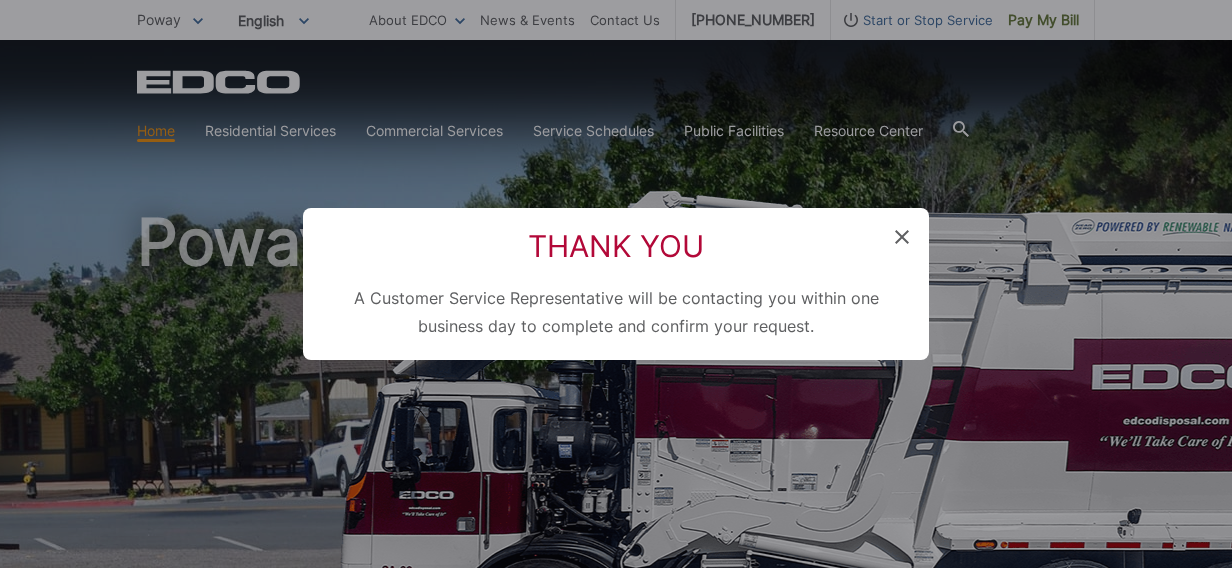 click 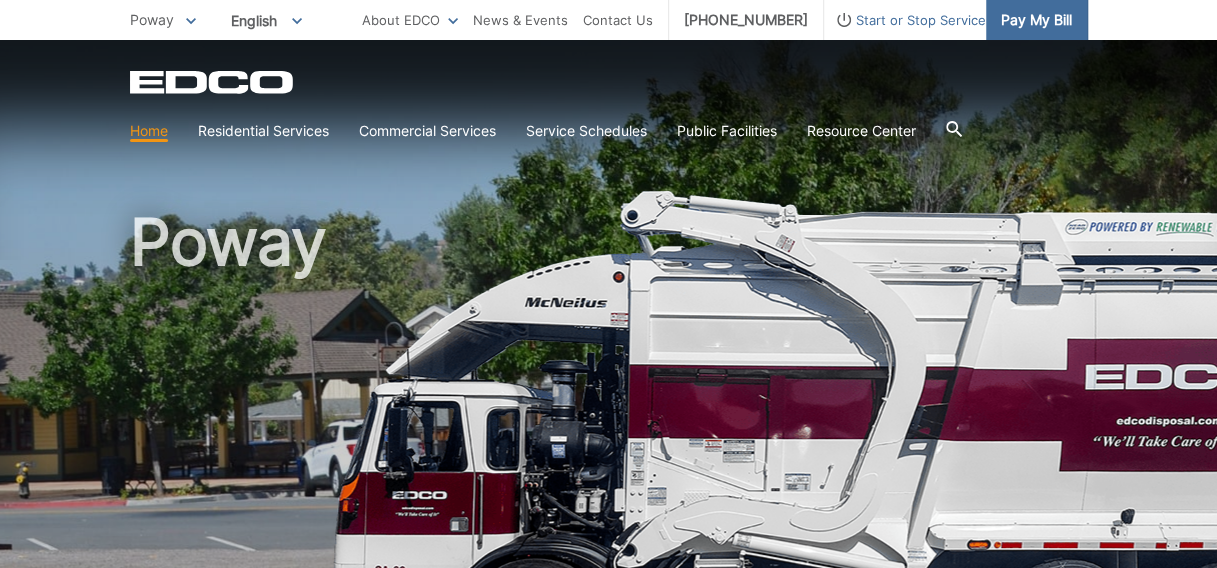 click on "Pay My Bill" at bounding box center [1037, 20] 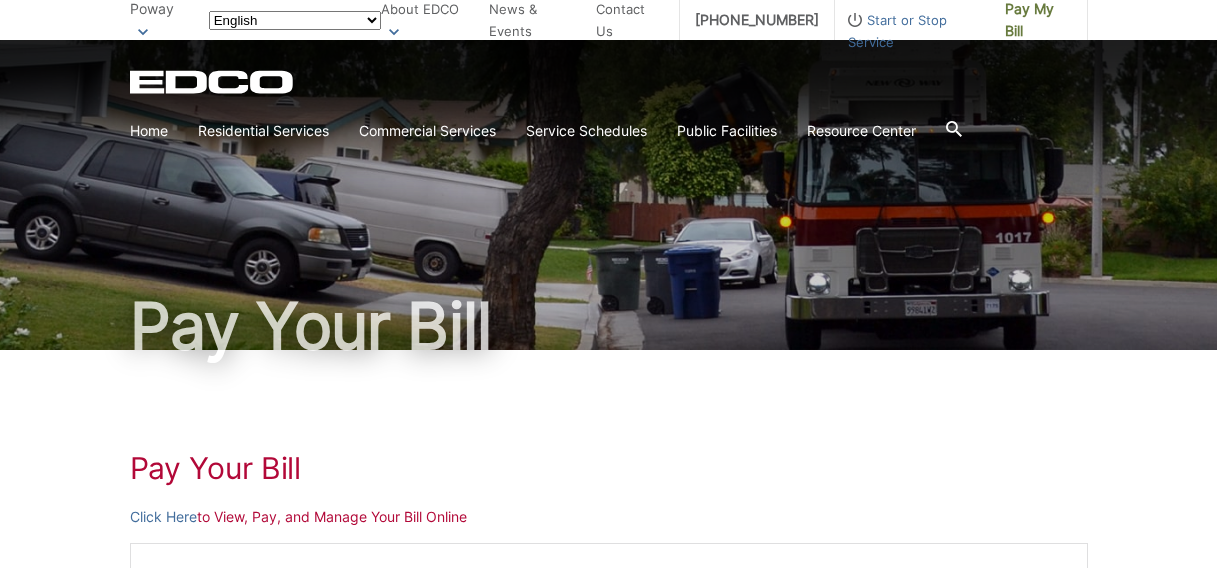 scroll, scrollTop: 0, scrollLeft: 0, axis: both 